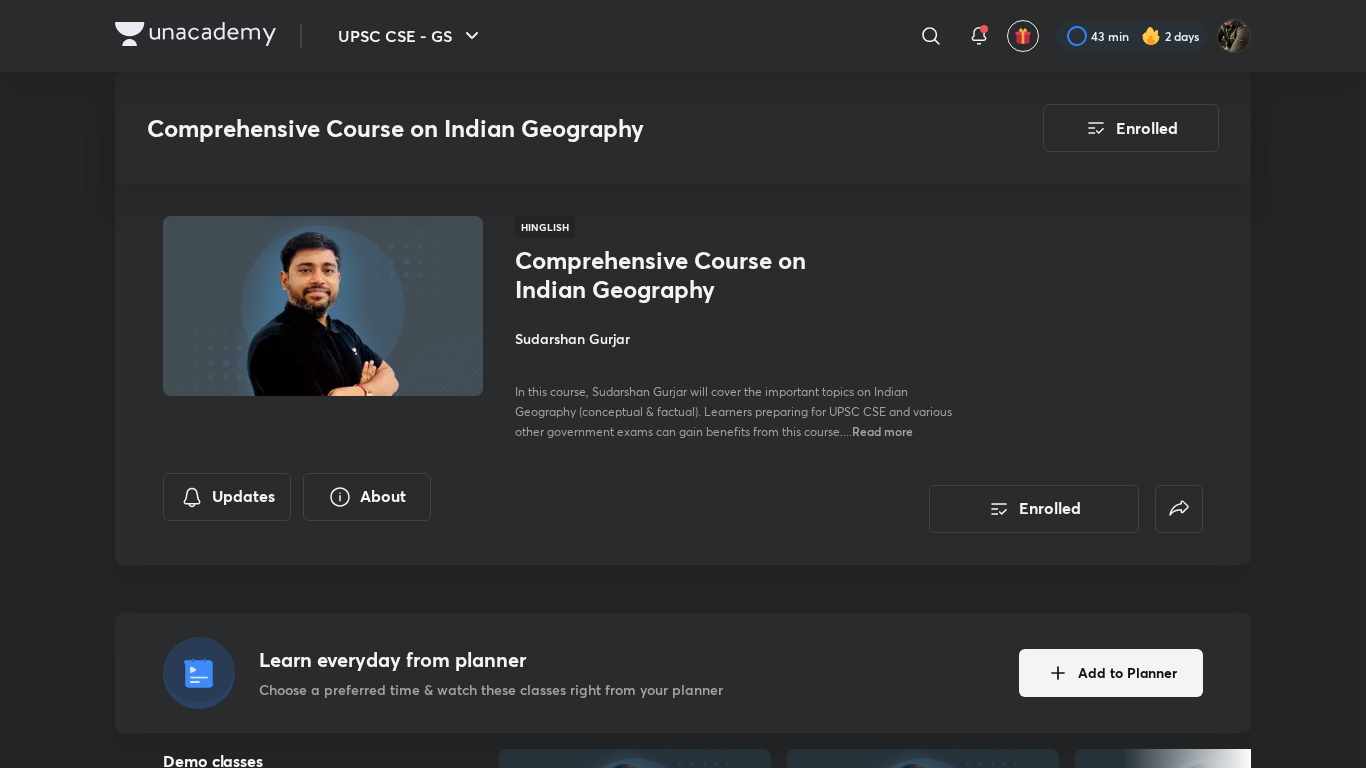 scroll, scrollTop: 1346, scrollLeft: 0, axis: vertical 